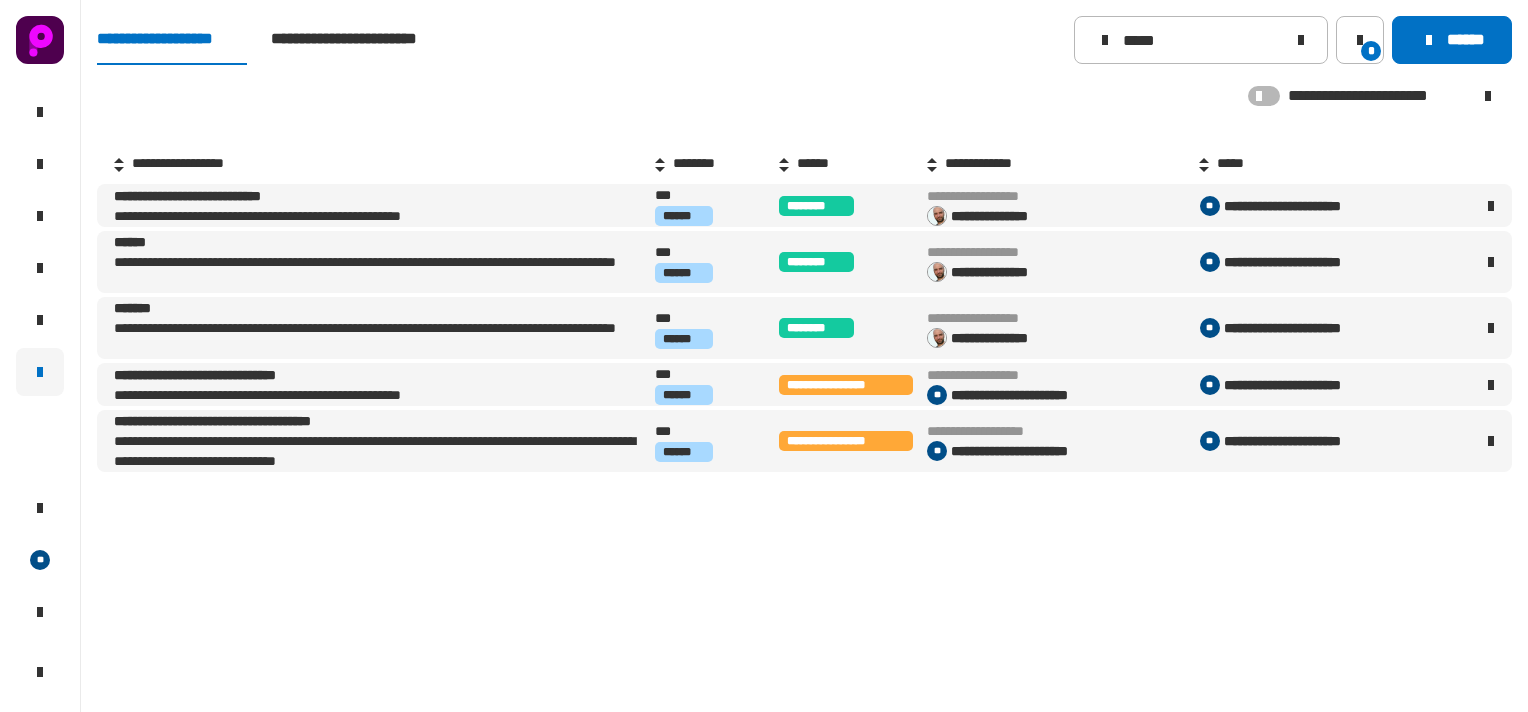 scroll, scrollTop: 0, scrollLeft: 0, axis: both 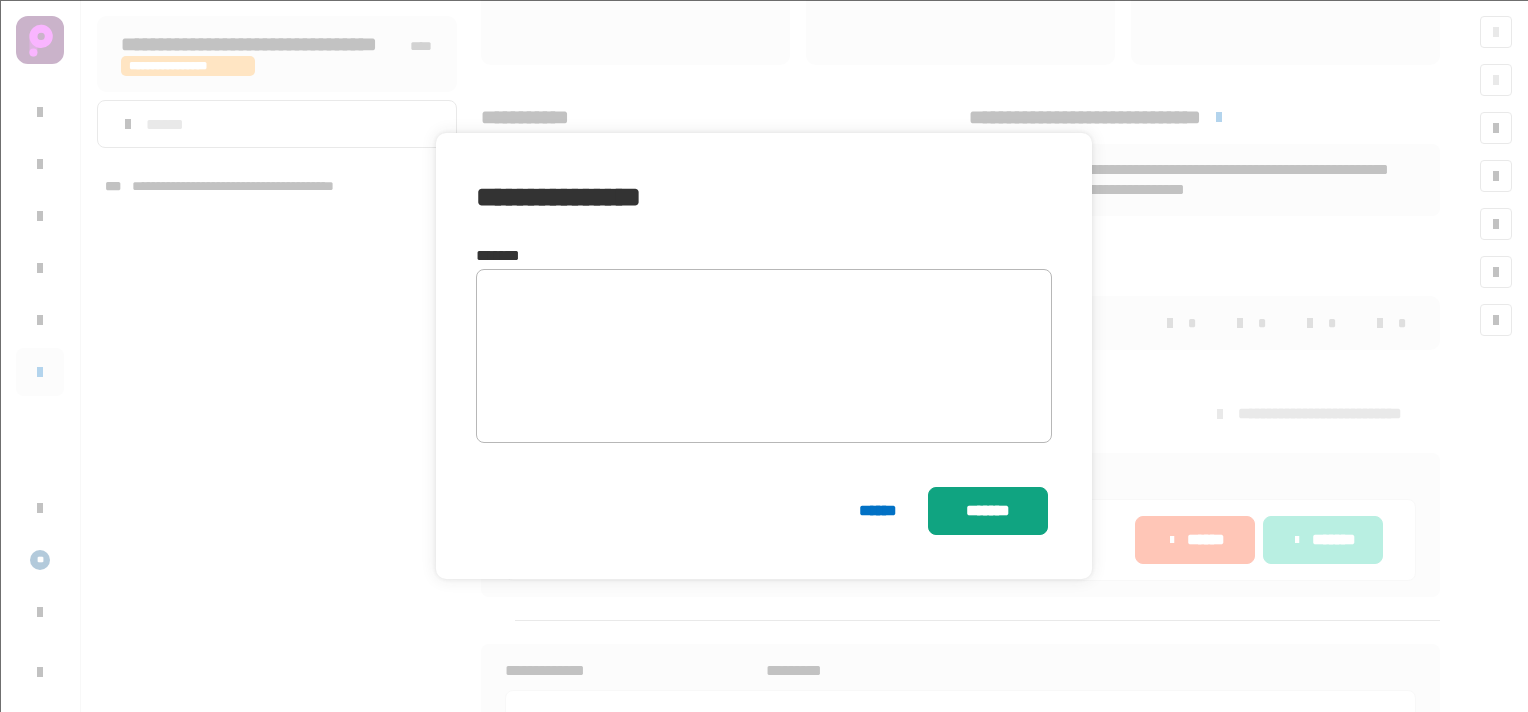 click on "*******" 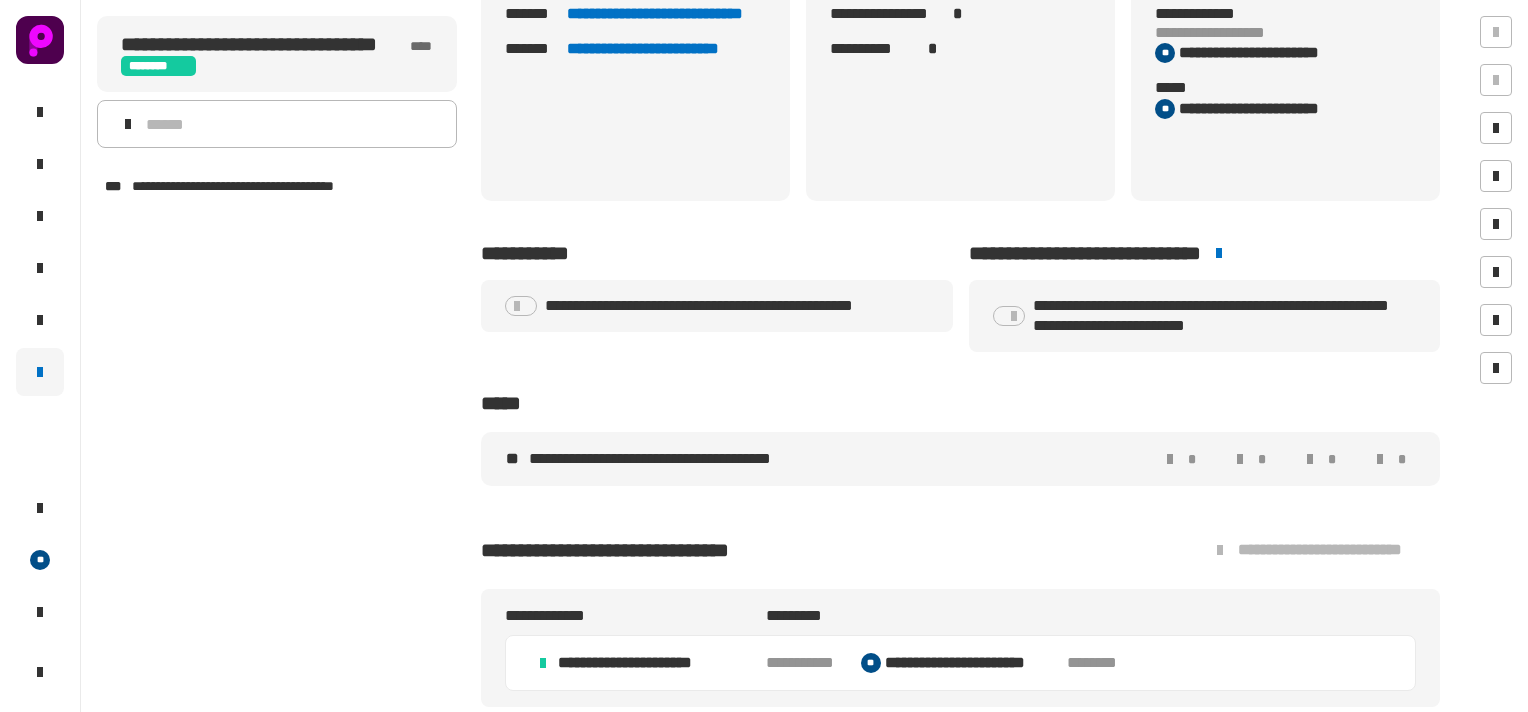 scroll, scrollTop: 226, scrollLeft: 0, axis: vertical 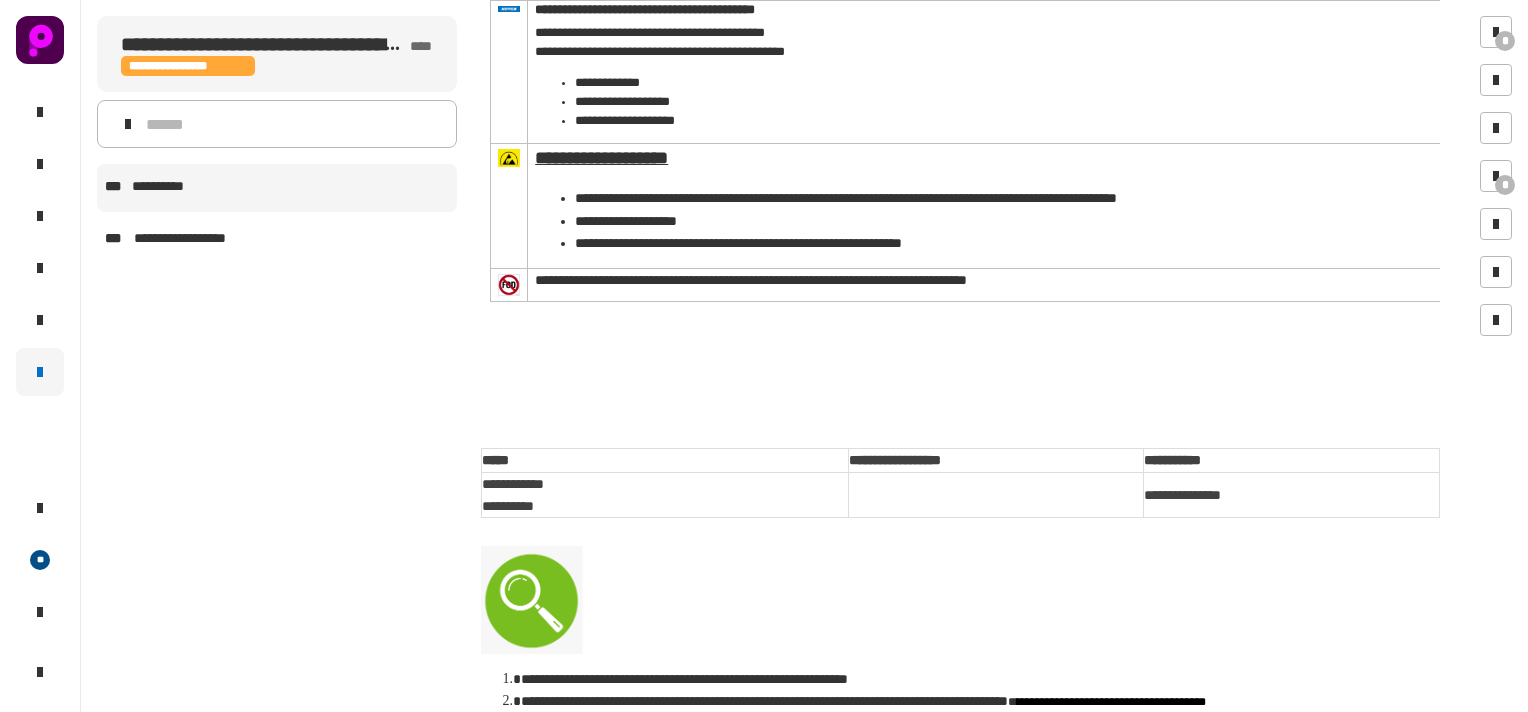 click on "**********" 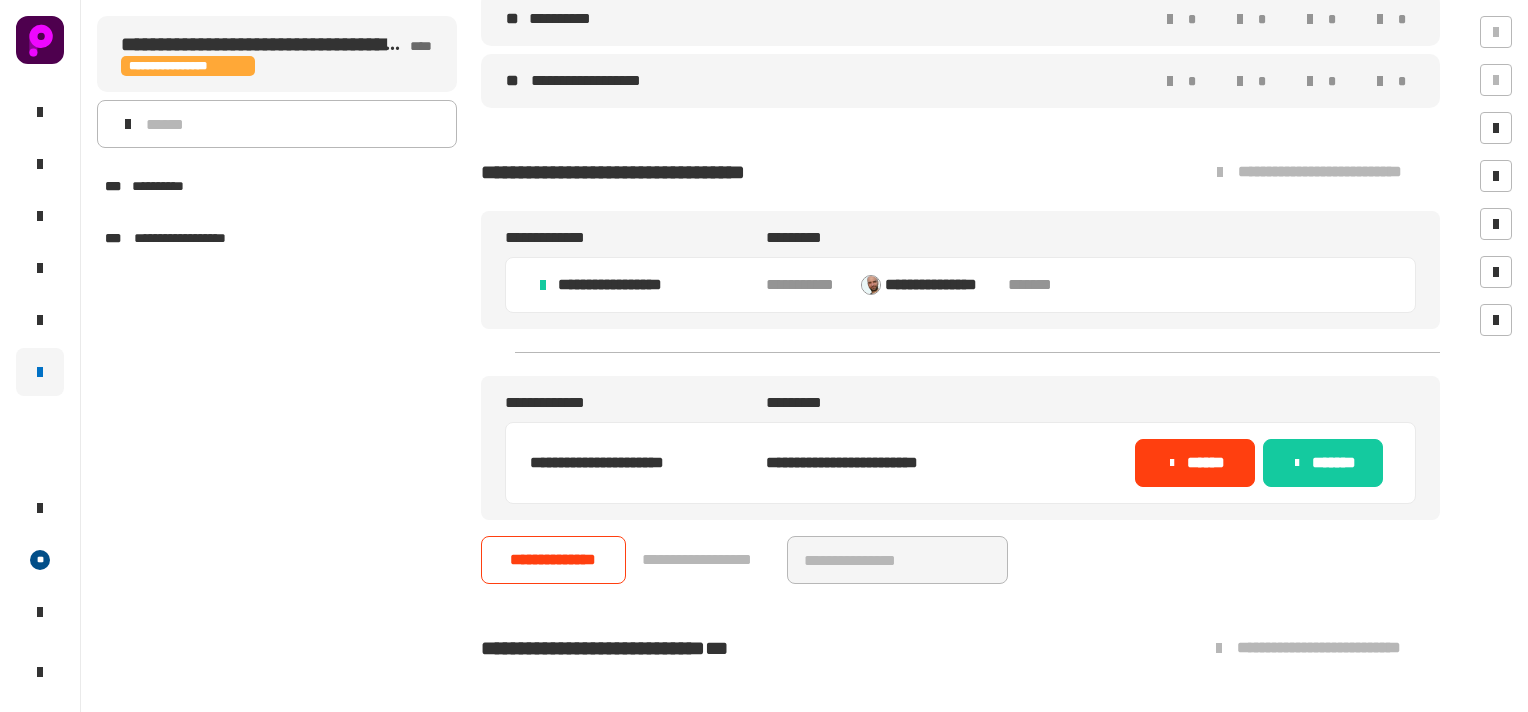 scroll, scrollTop: 666, scrollLeft: 0, axis: vertical 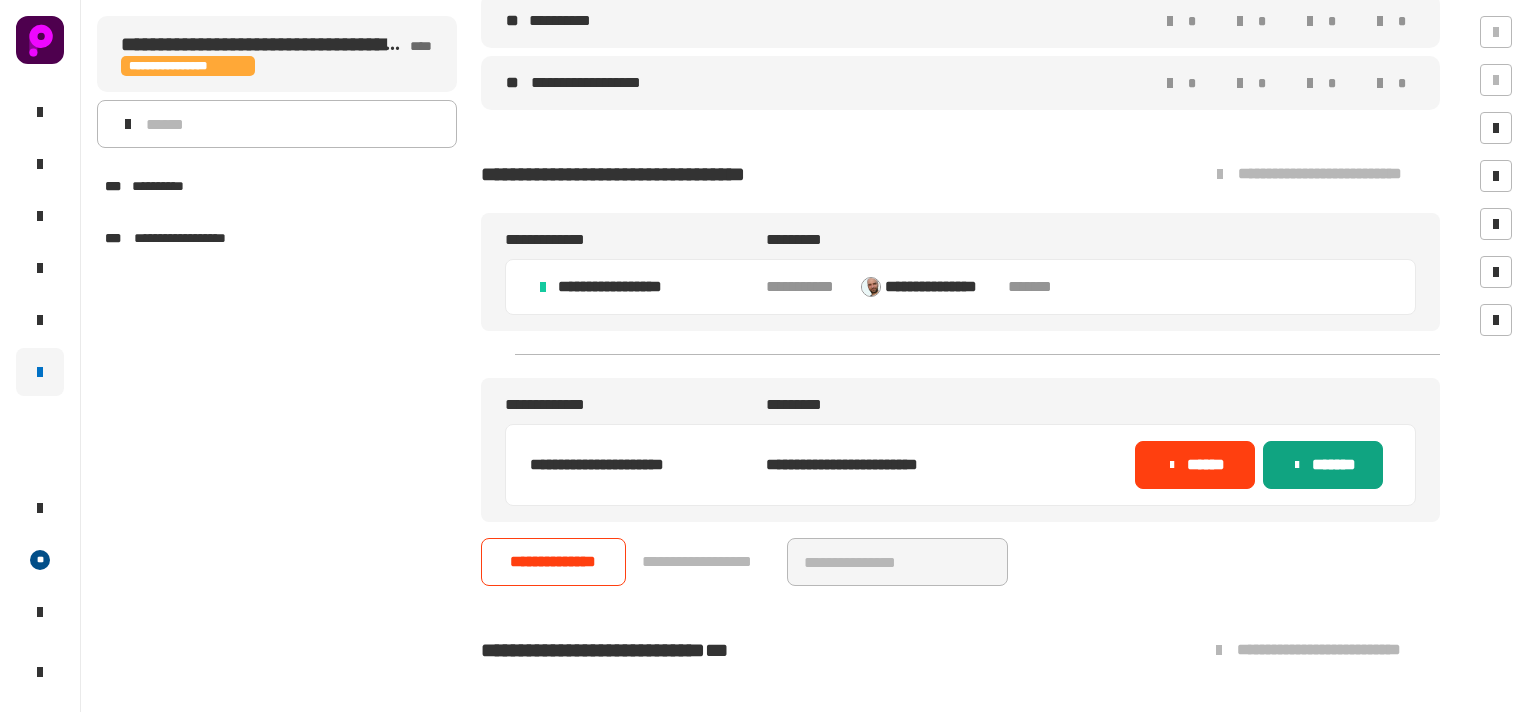 click on "*******" 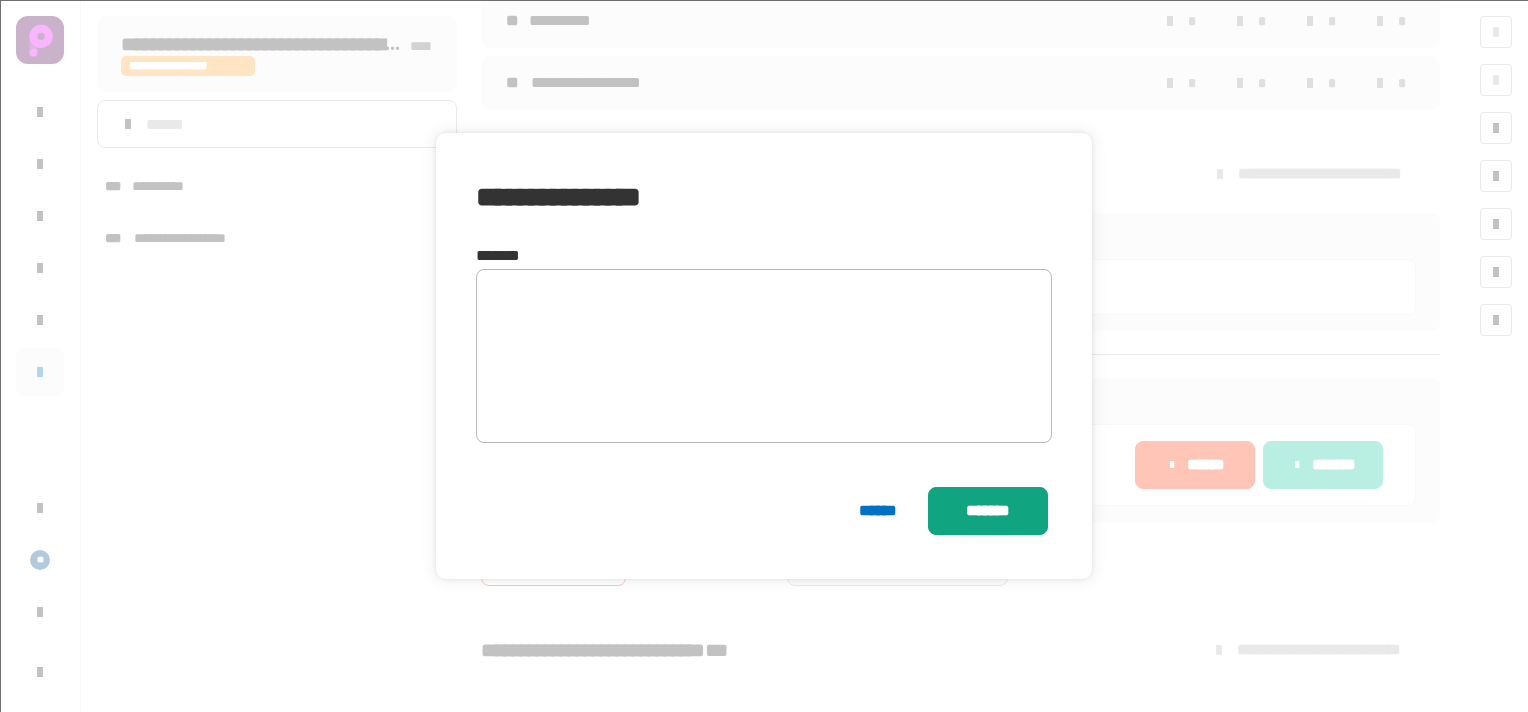 click on "*******" 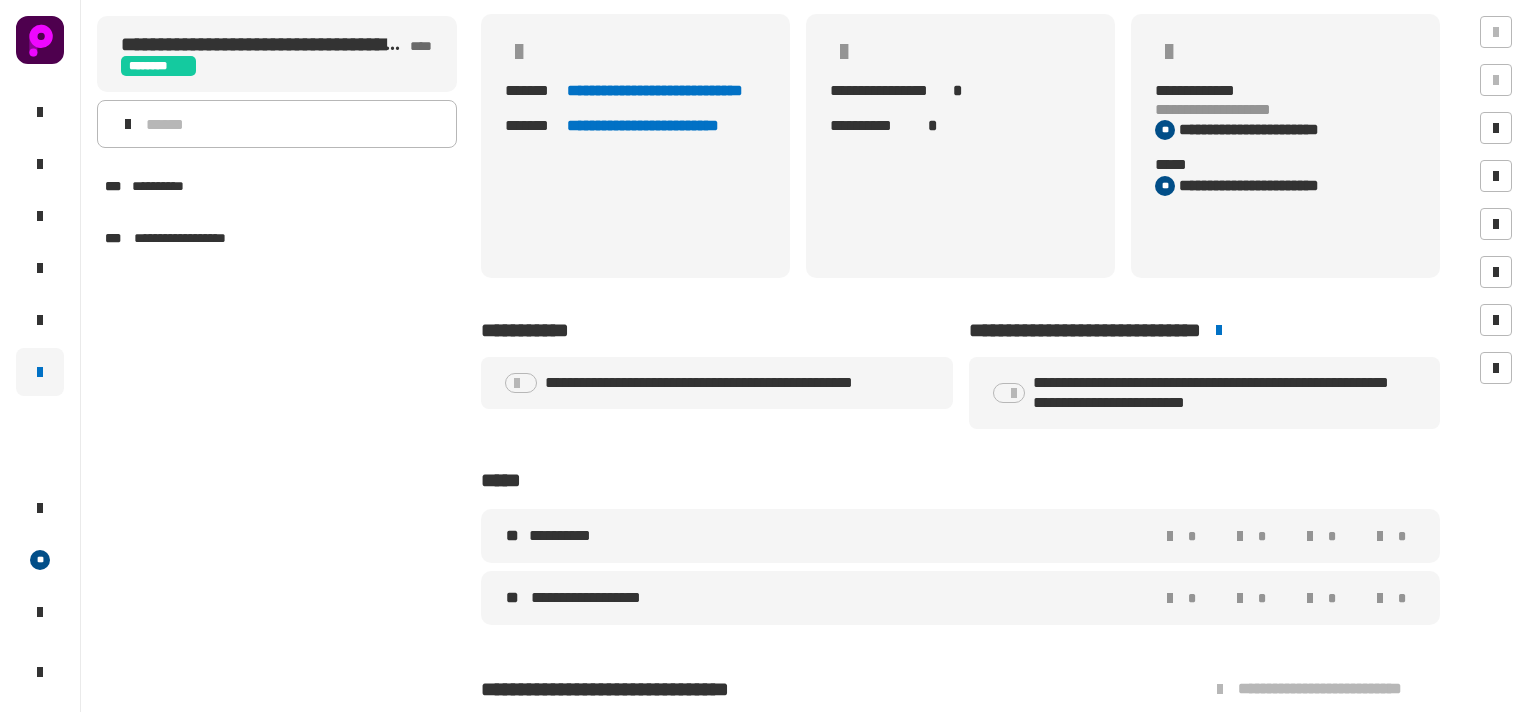 scroll, scrollTop: 0, scrollLeft: 0, axis: both 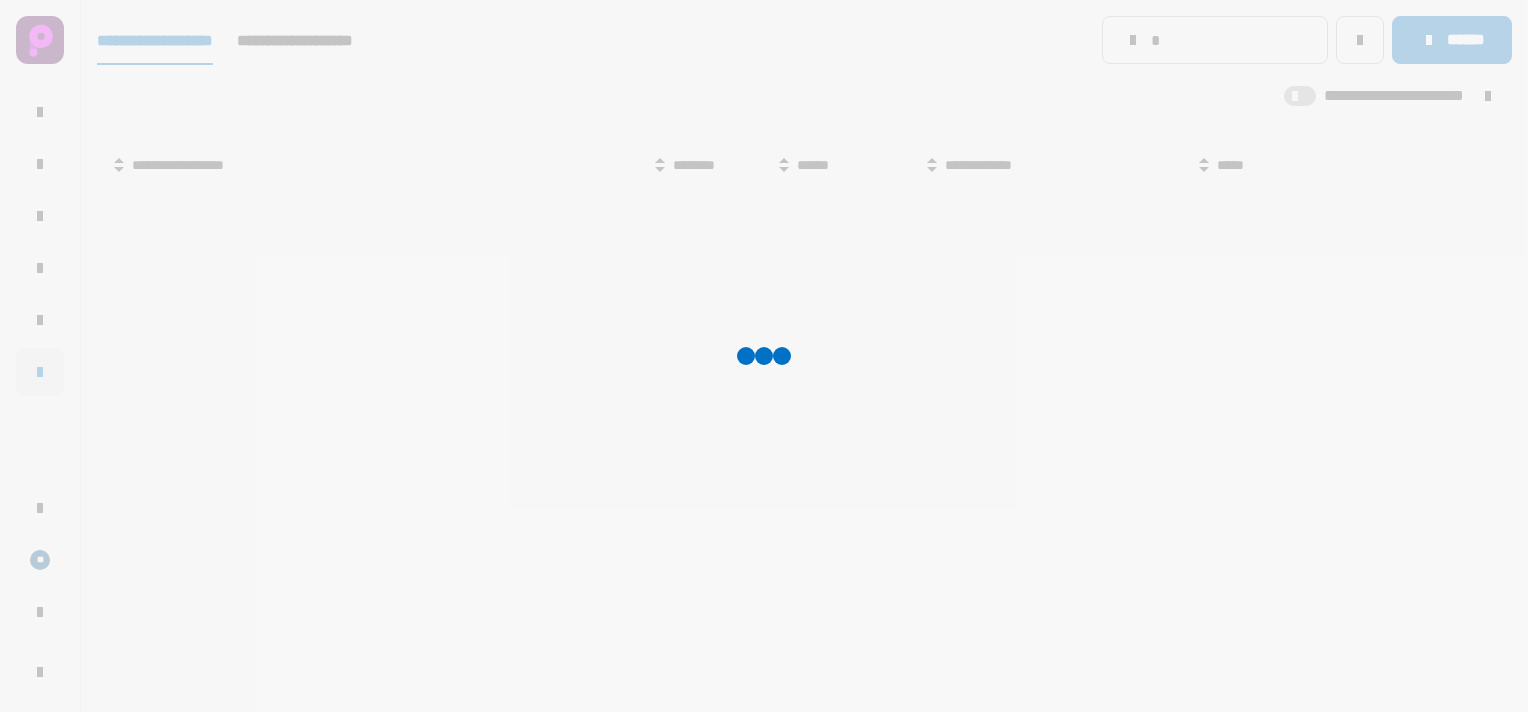 type on "*****" 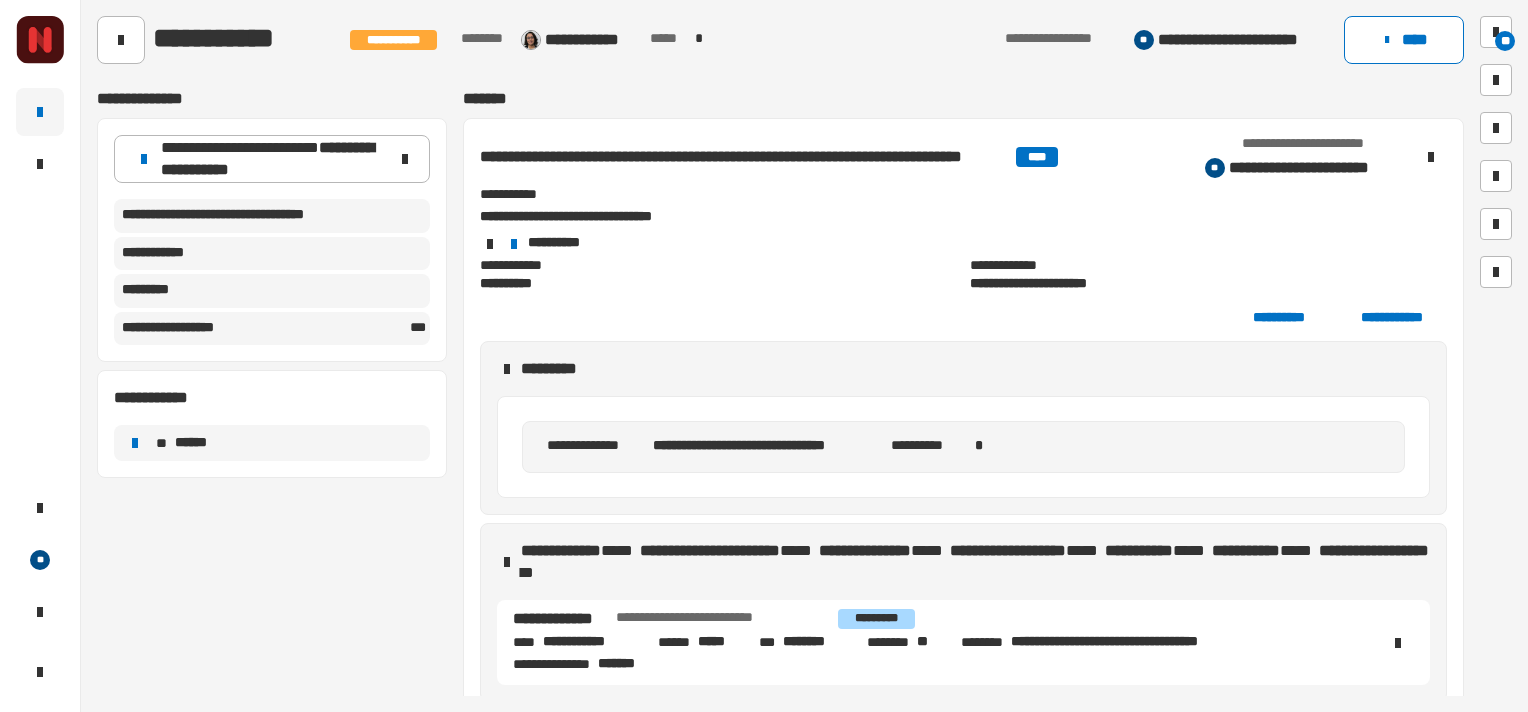 scroll, scrollTop: 0, scrollLeft: 0, axis: both 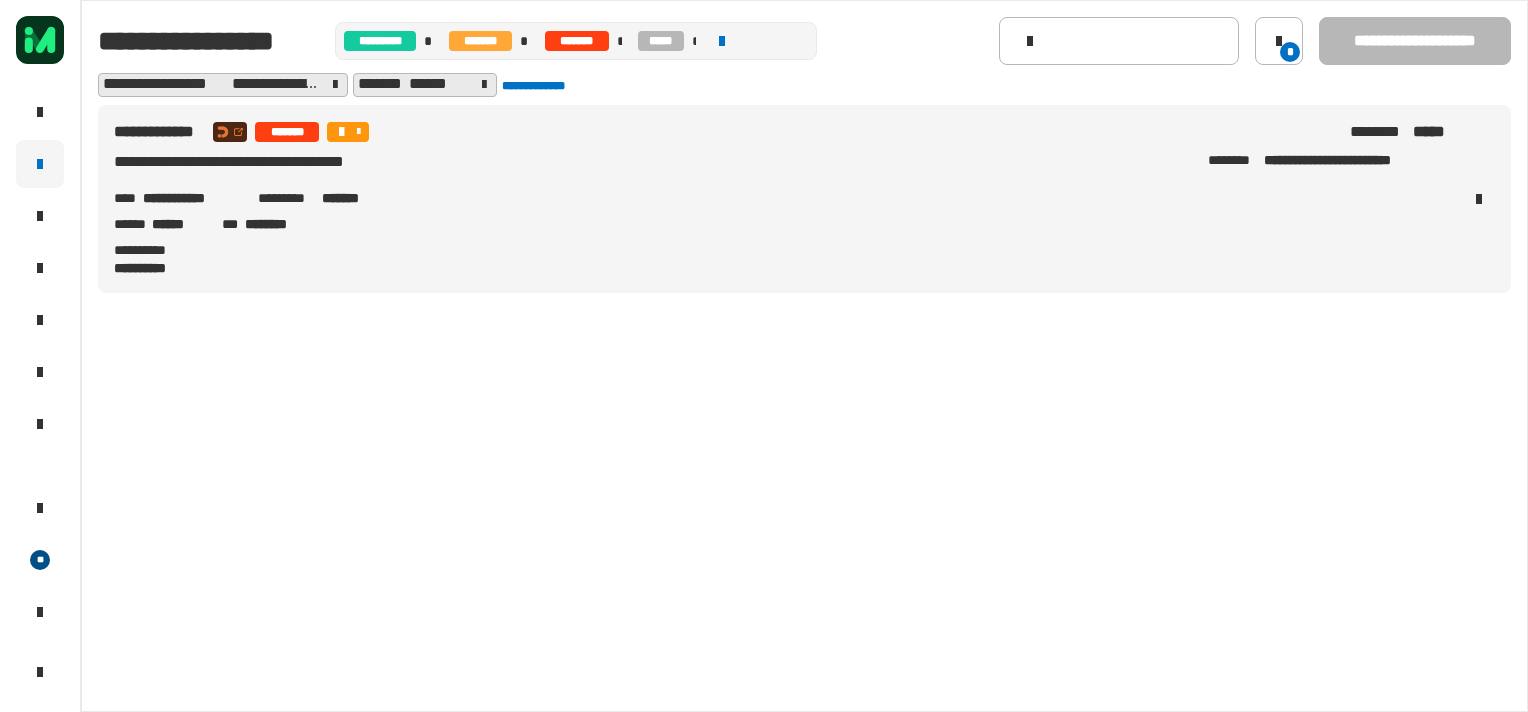 click 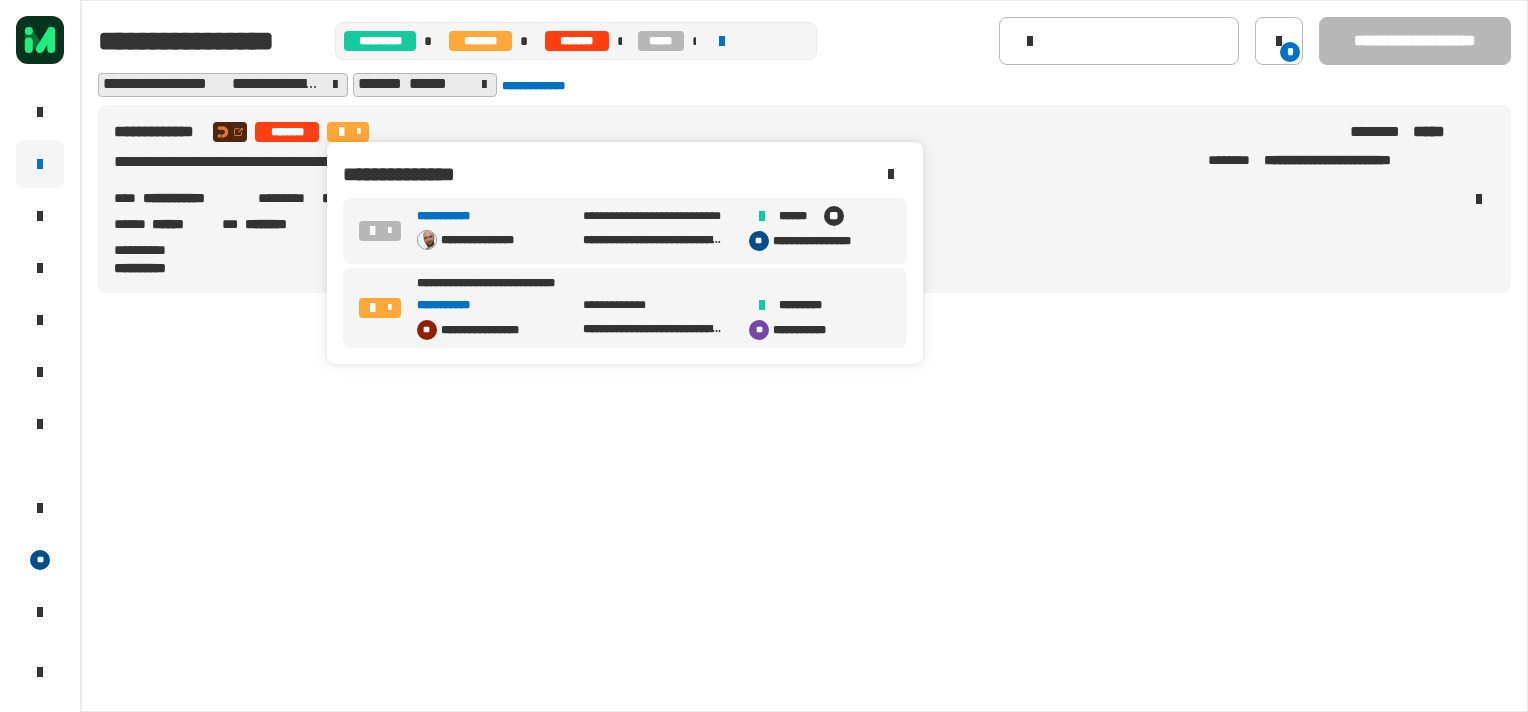 click on "**********" at bounding box center (456, 305) 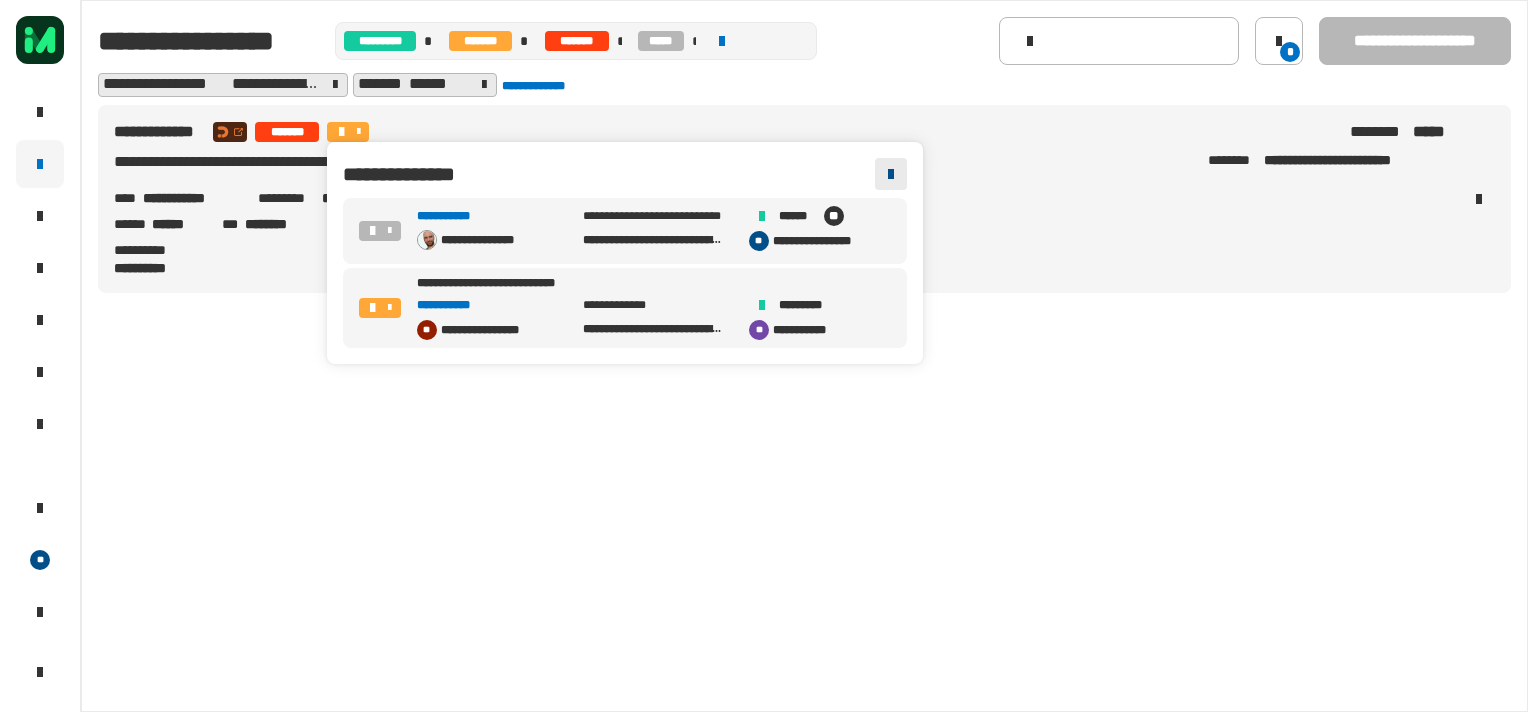 click at bounding box center [891, 174] 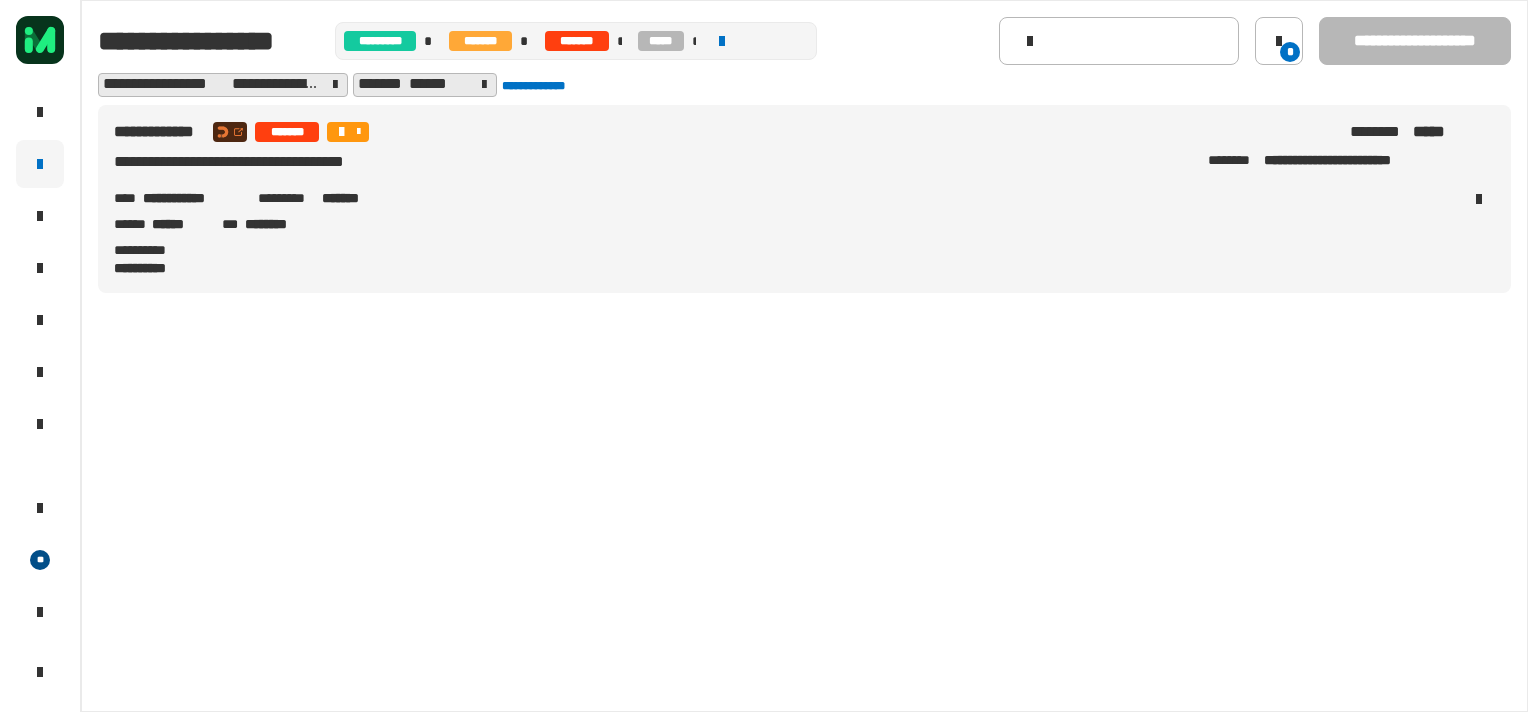 click 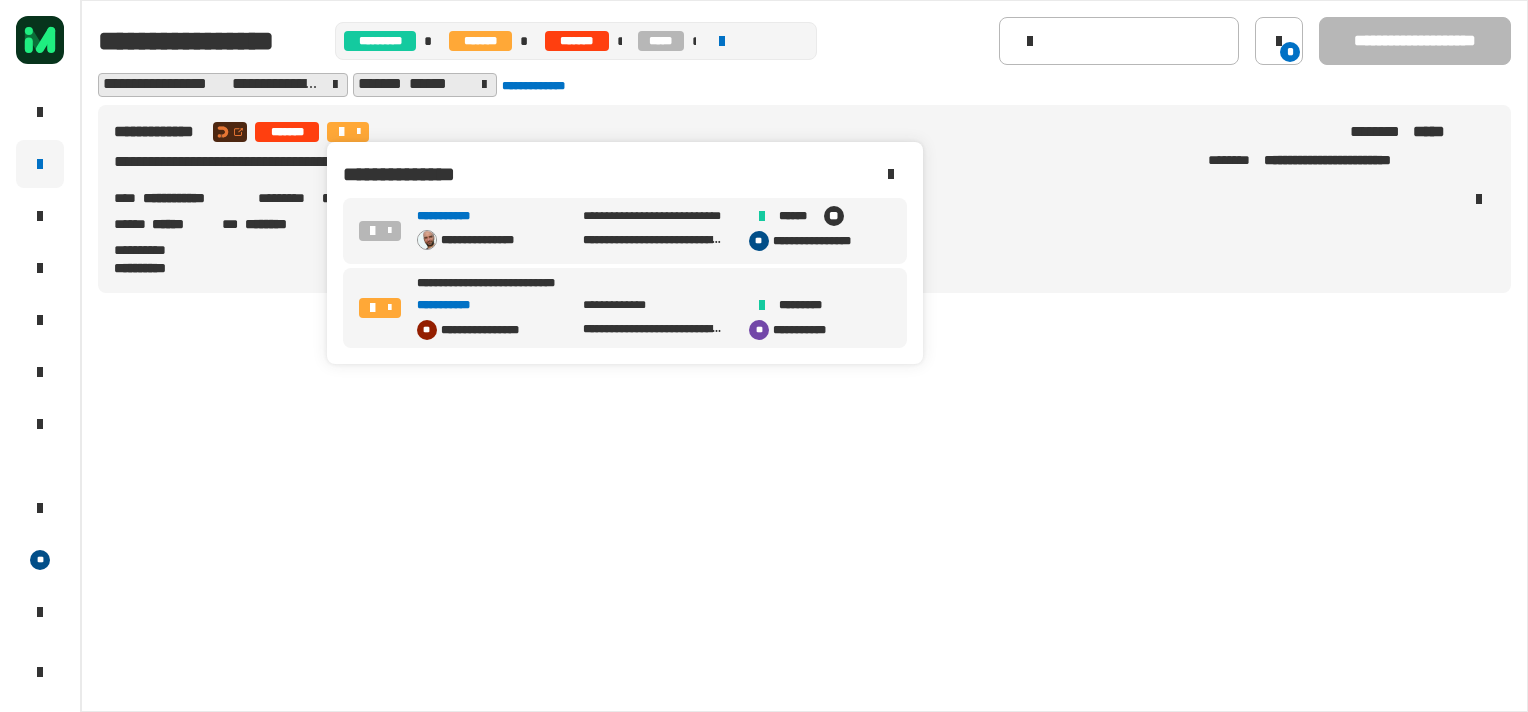 click on "**********" at bounding box center (456, 216) 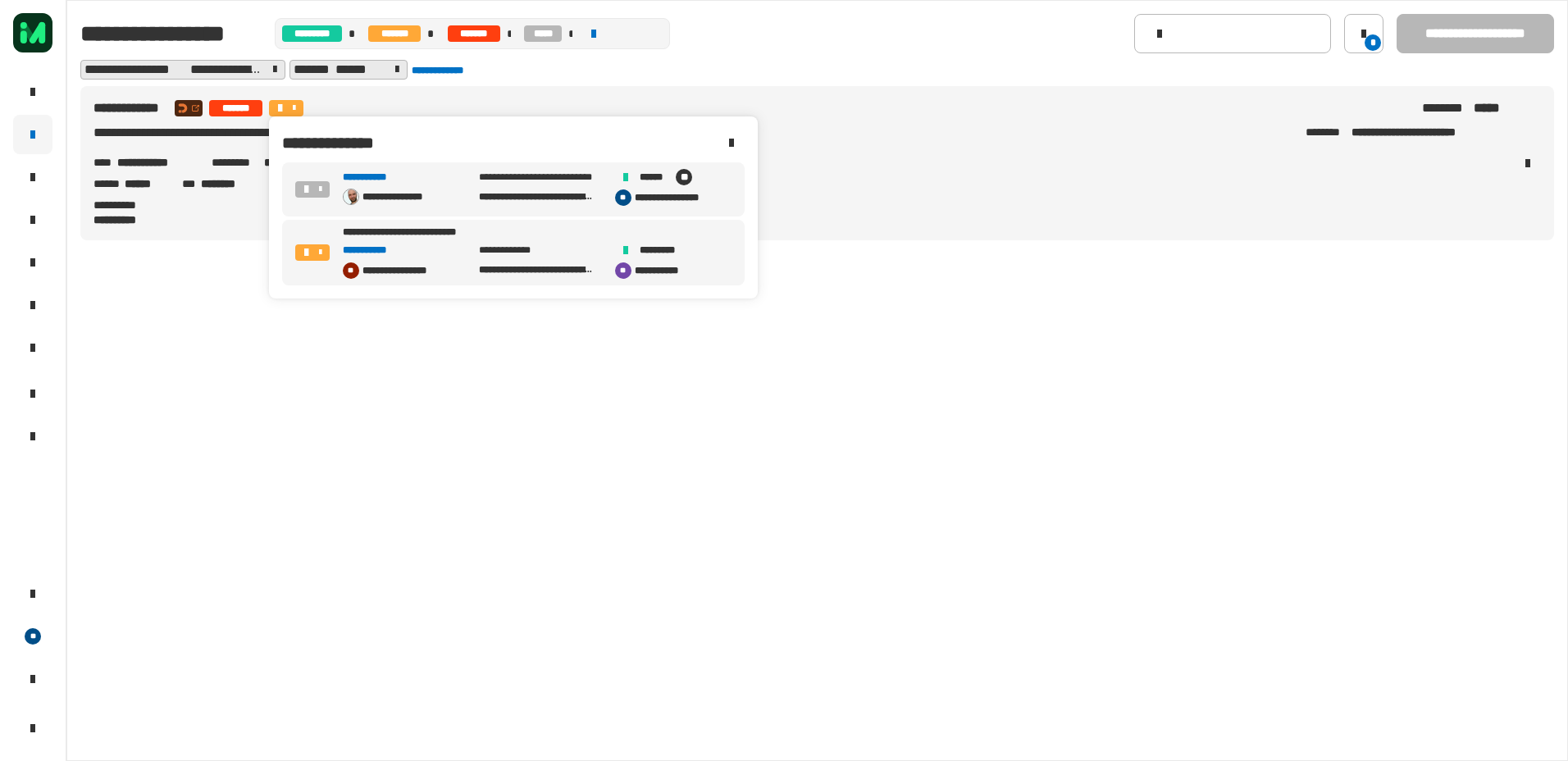 click on "**********" at bounding box center [817, 417] 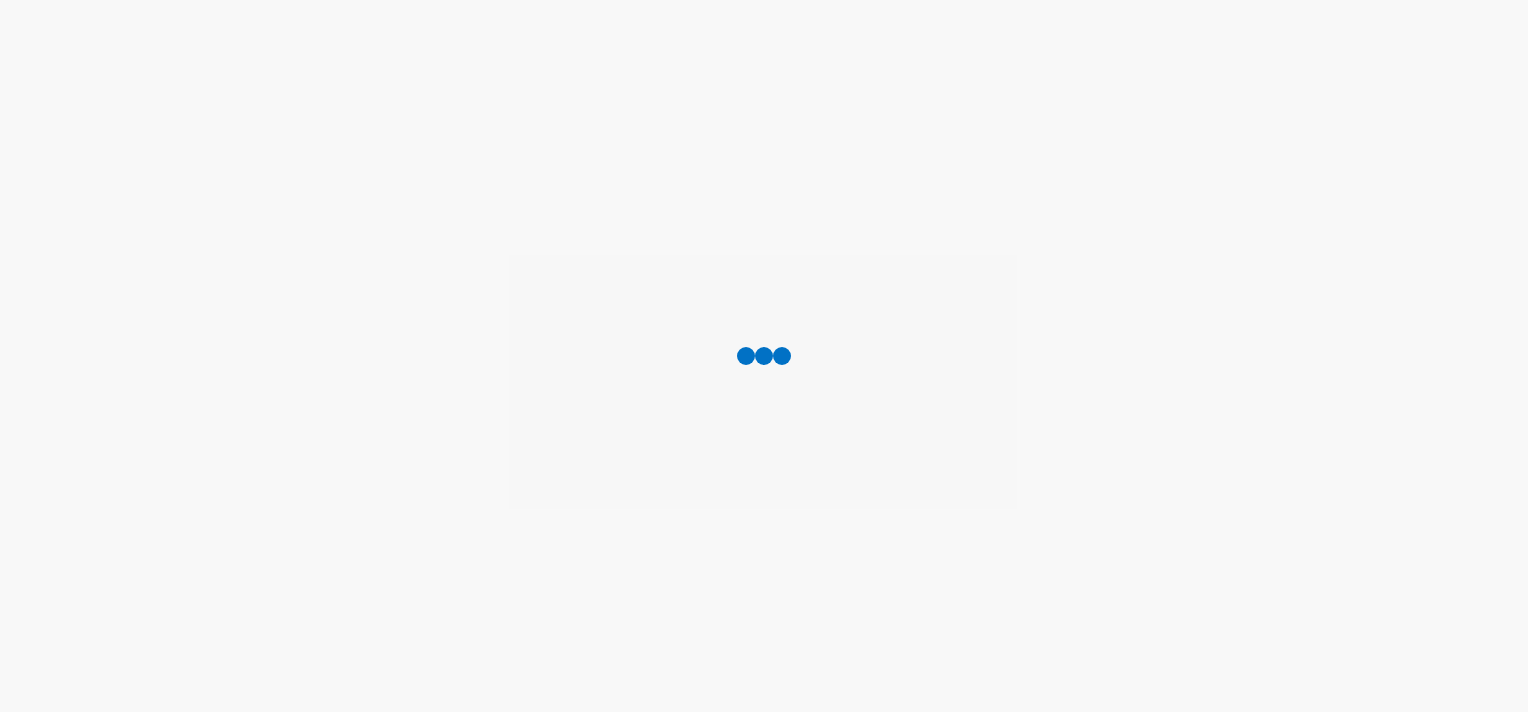 scroll, scrollTop: 0, scrollLeft: 0, axis: both 